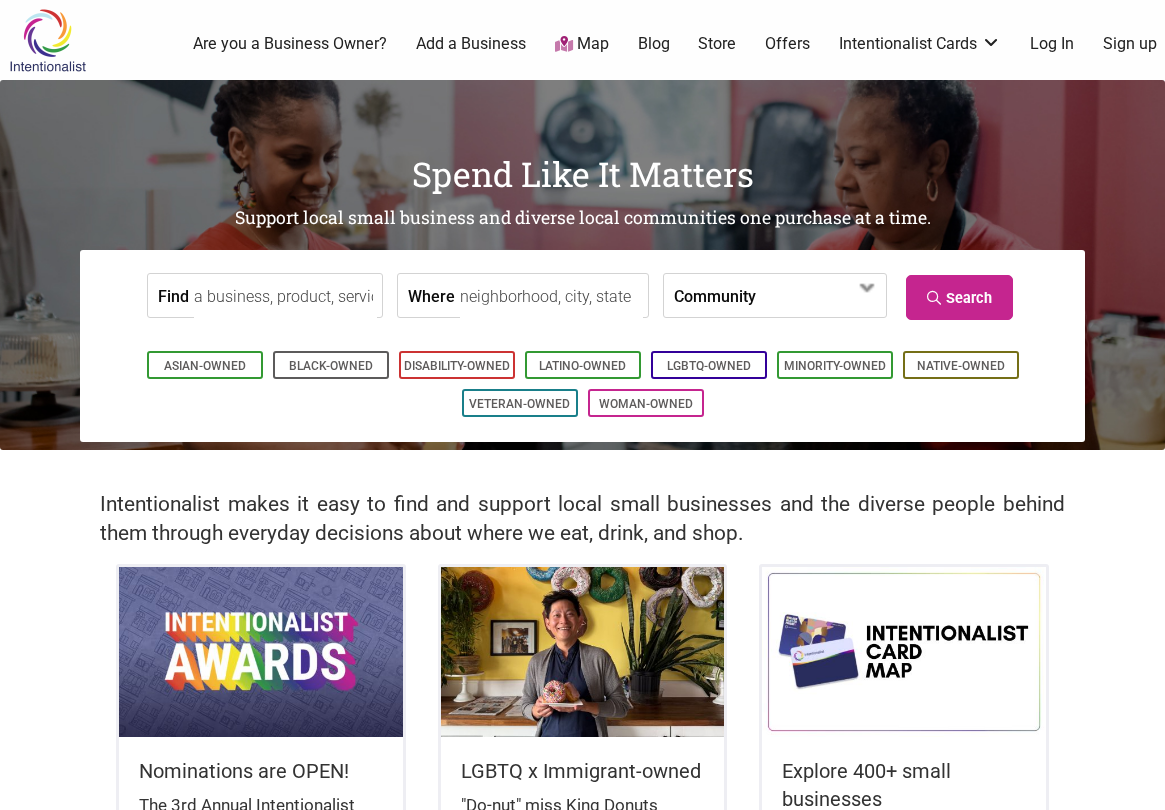 scroll, scrollTop: 0, scrollLeft: 0, axis: both 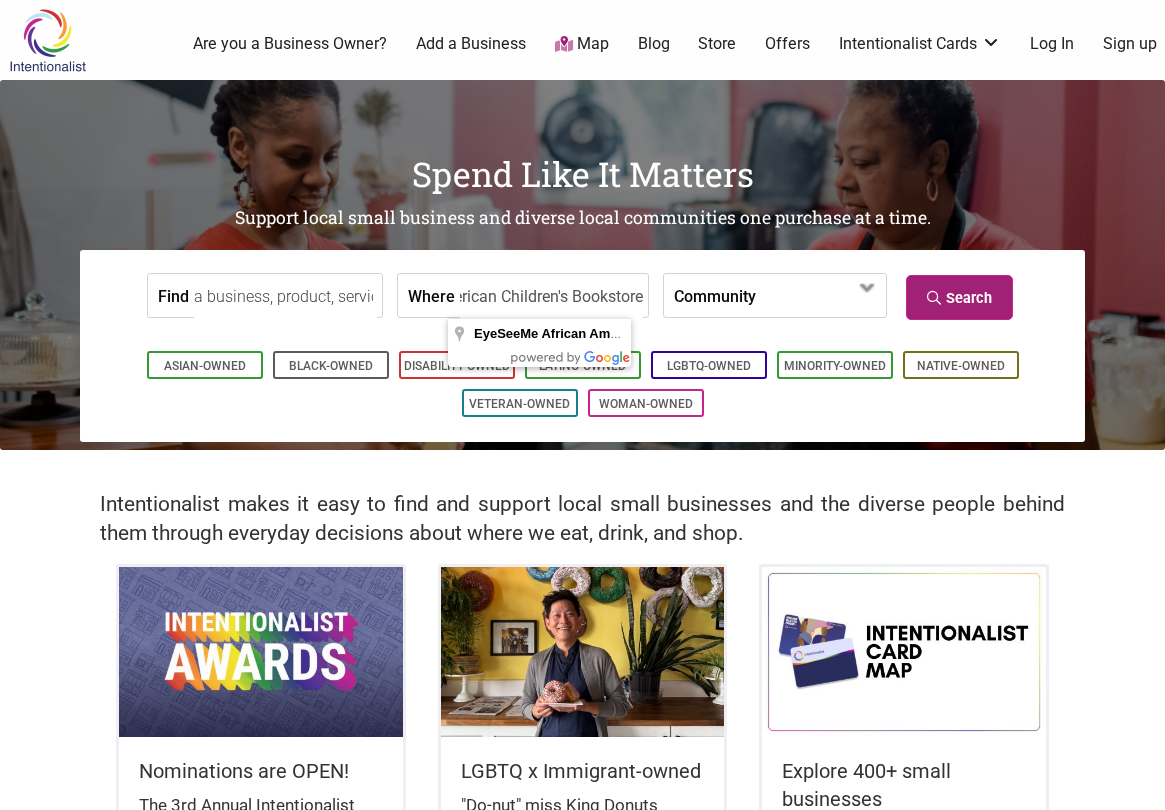 type on "EyeSeeMe African American Children's Bookstore" 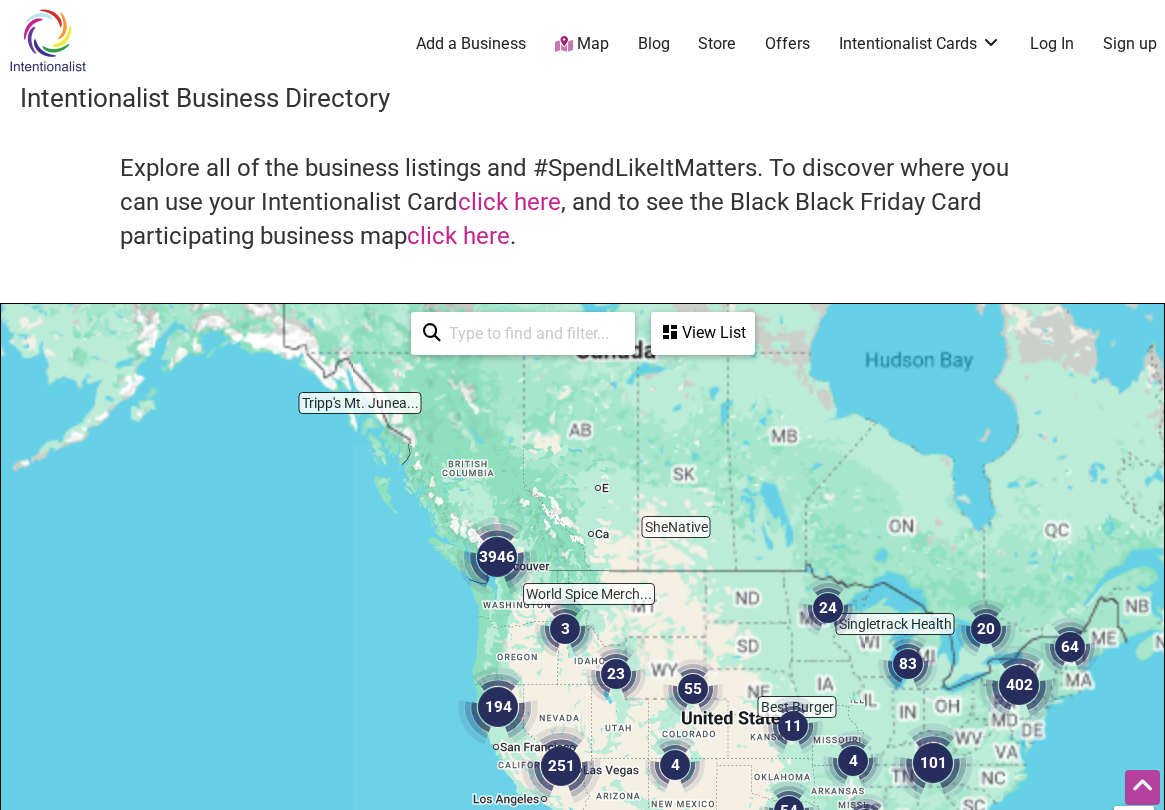 scroll, scrollTop: 500, scrollLeft: 0, axis: vertical 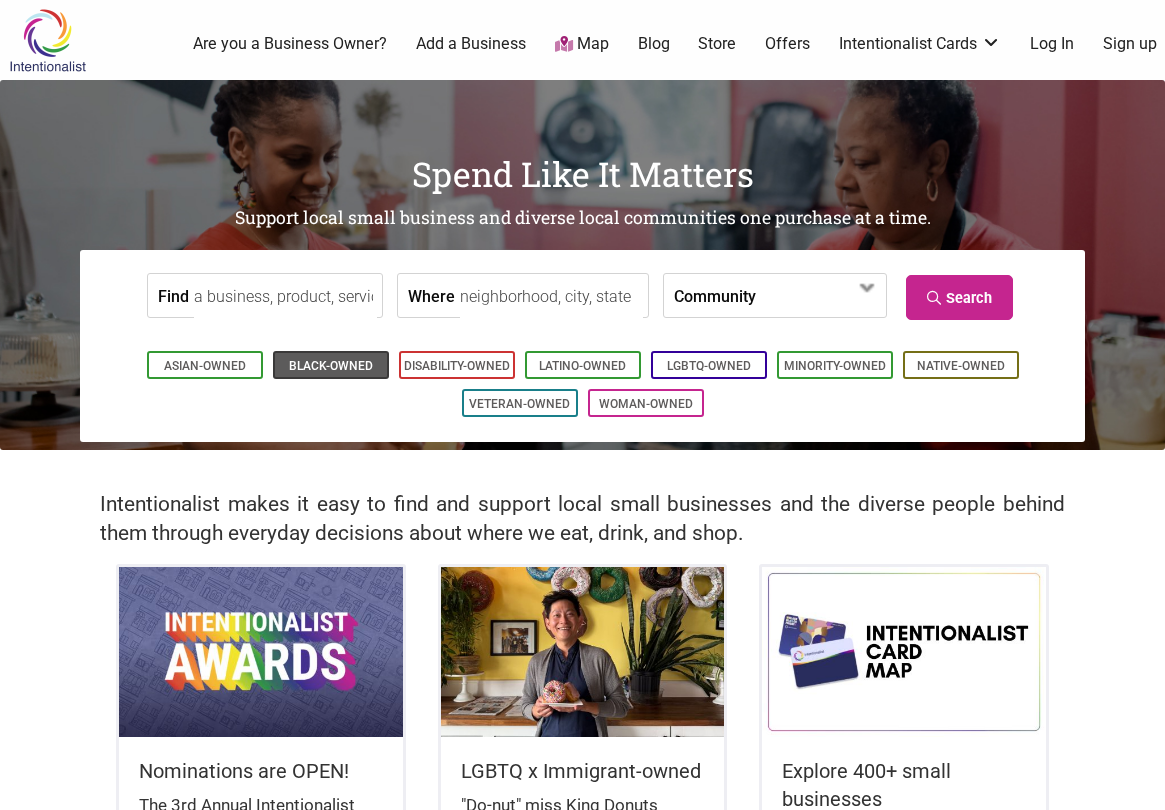 click on "Black-Owned" at bounding box center (331, 366) 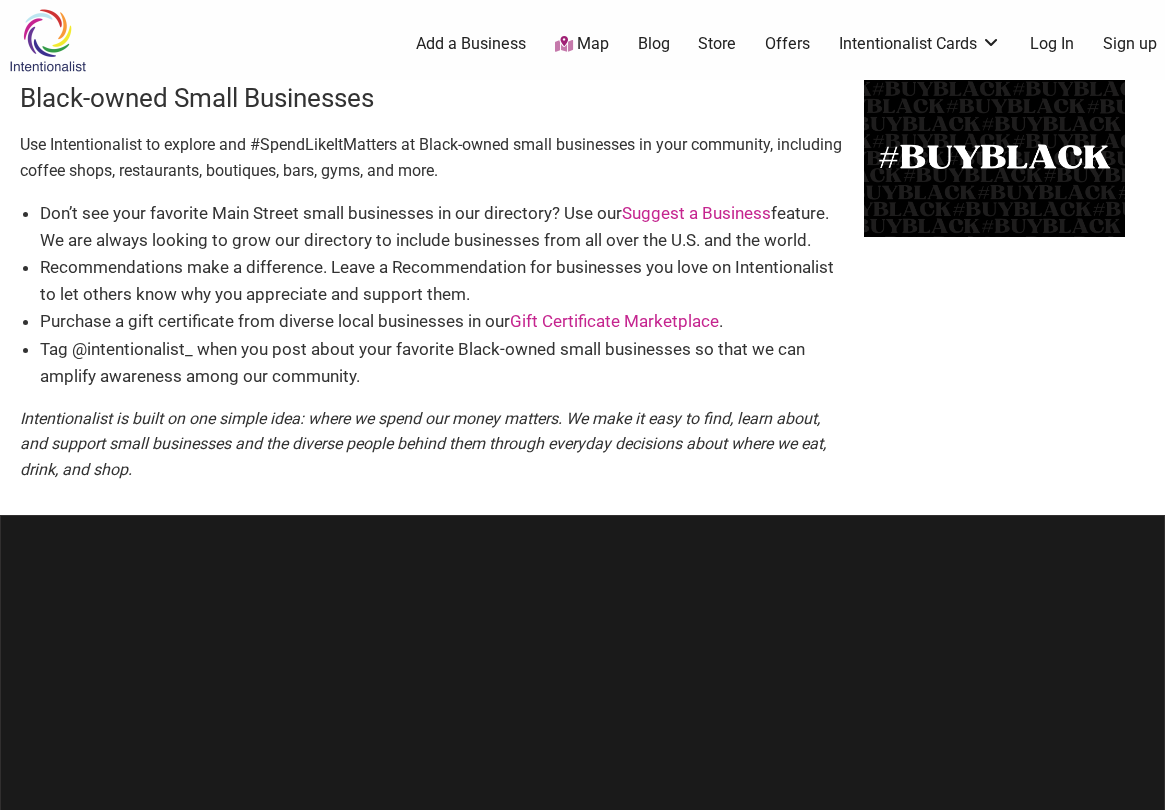 scroll, scrollTop: 0, scrollLeft: 0, axis: both 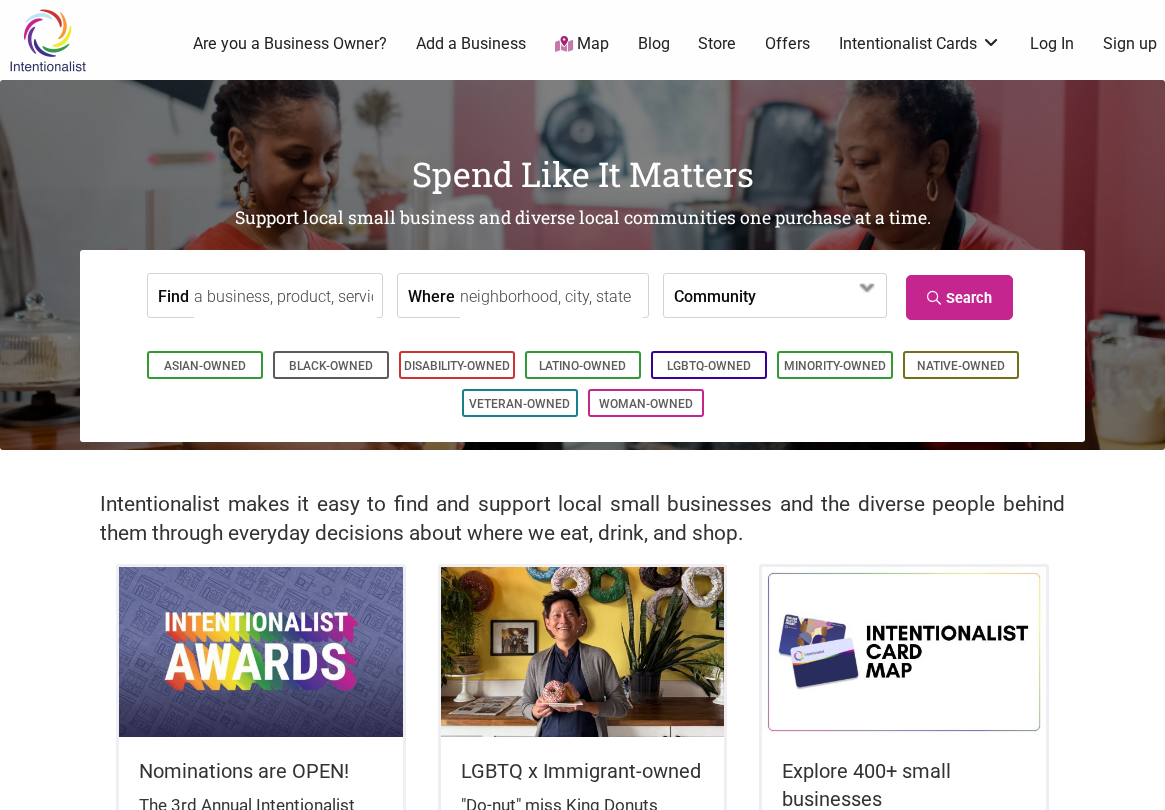 click on "Map" at bounding box center [582, 44] 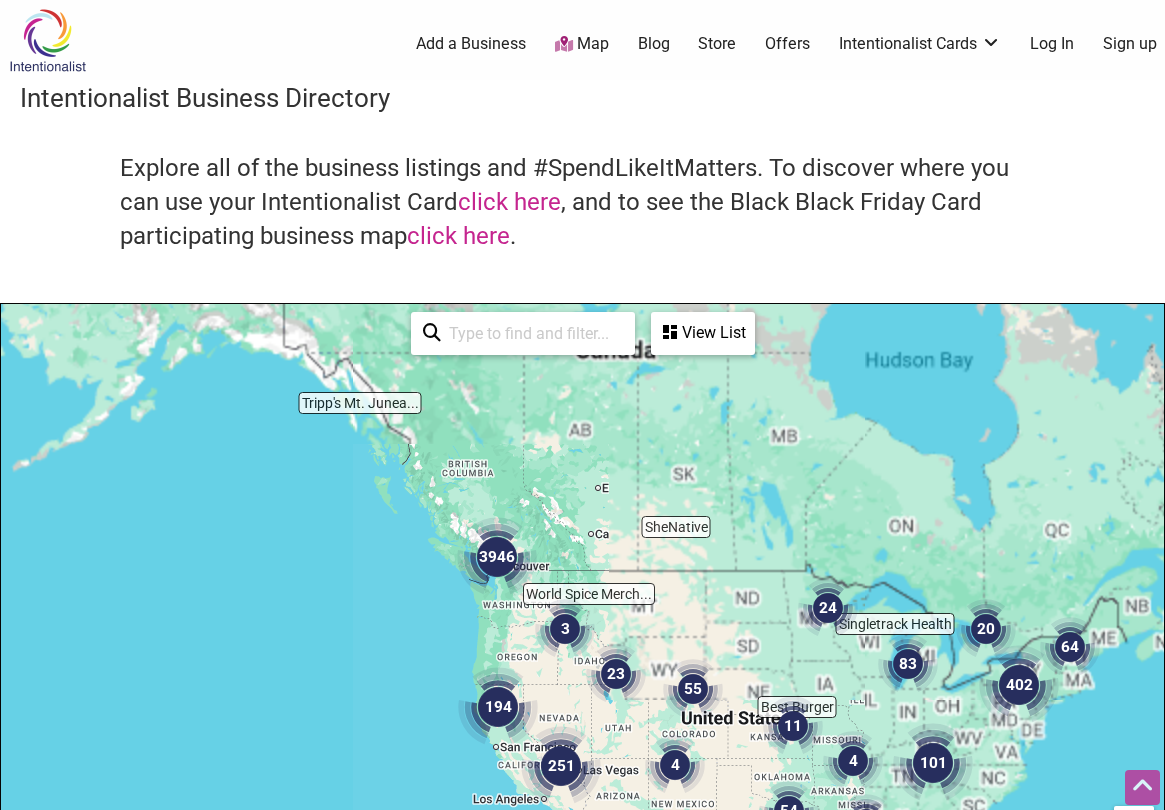 scroll, scrollTop: 500, scrollLeft: 0, axis: vertical 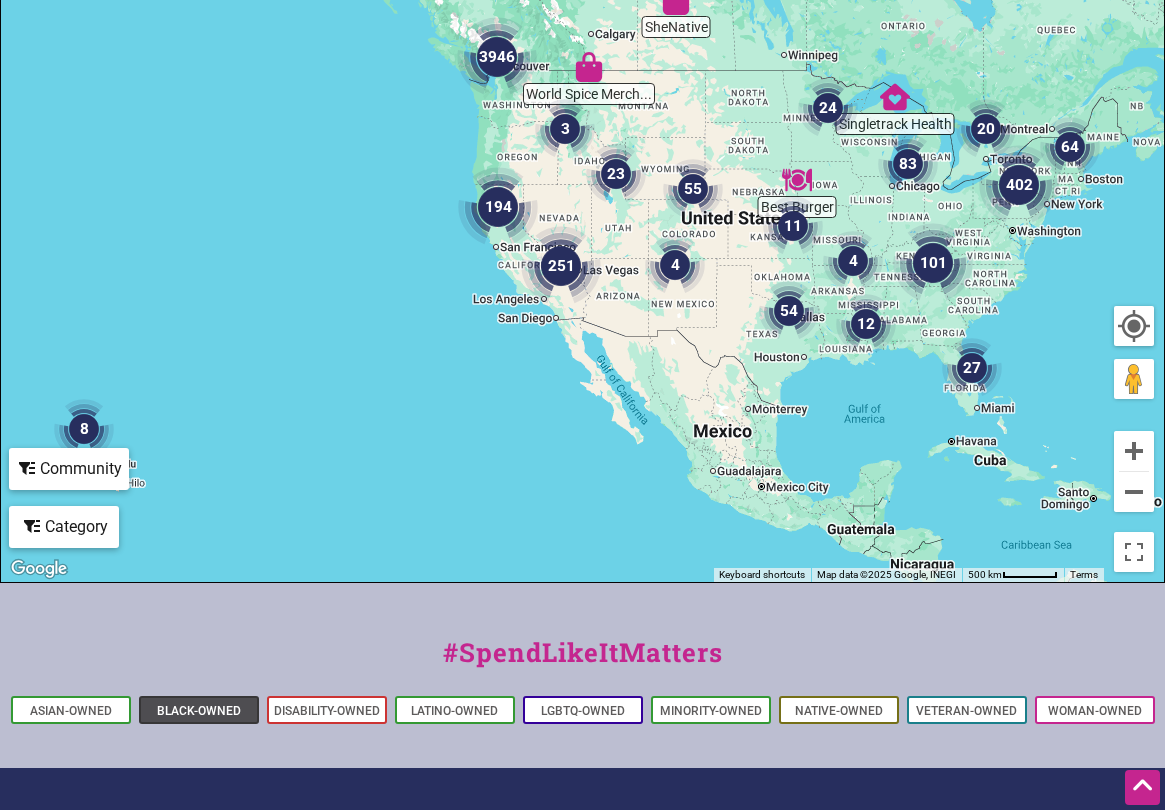 click on "Black-Owned" at bounding box center [199, 711] 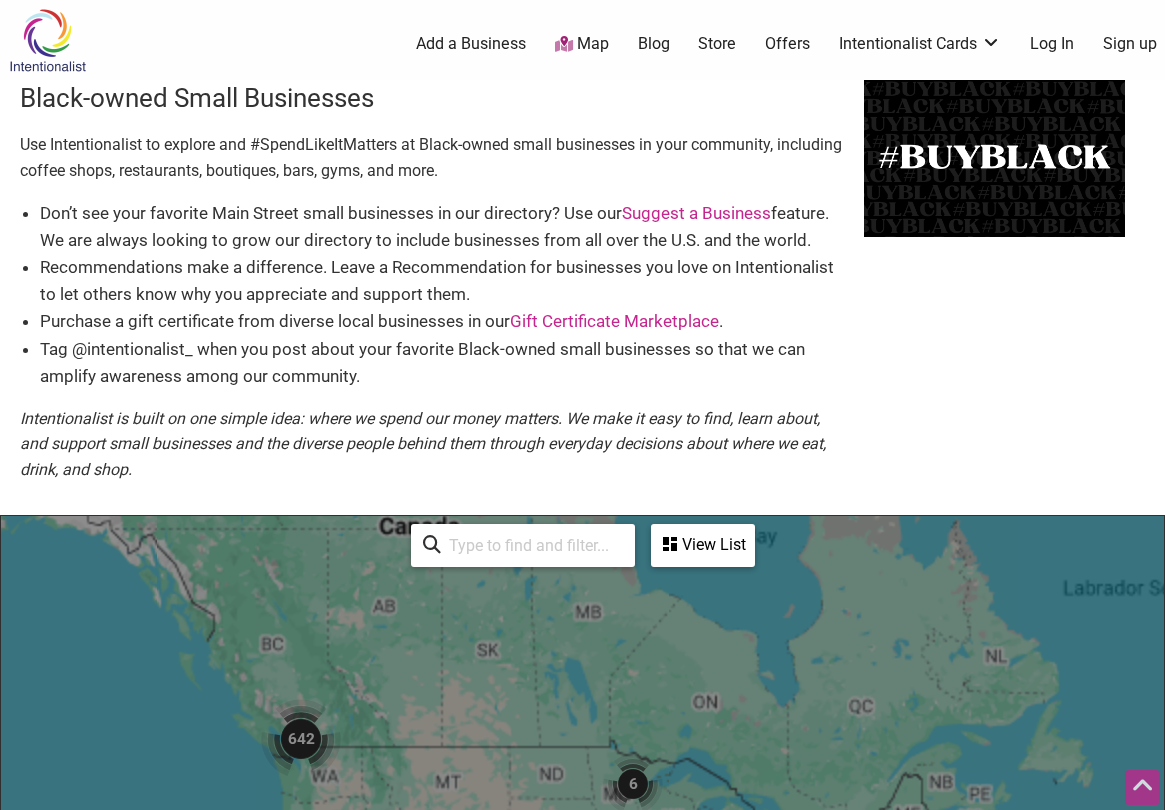 scroll, scrollTop: 500, scrollLeft: 0, axis: vertical 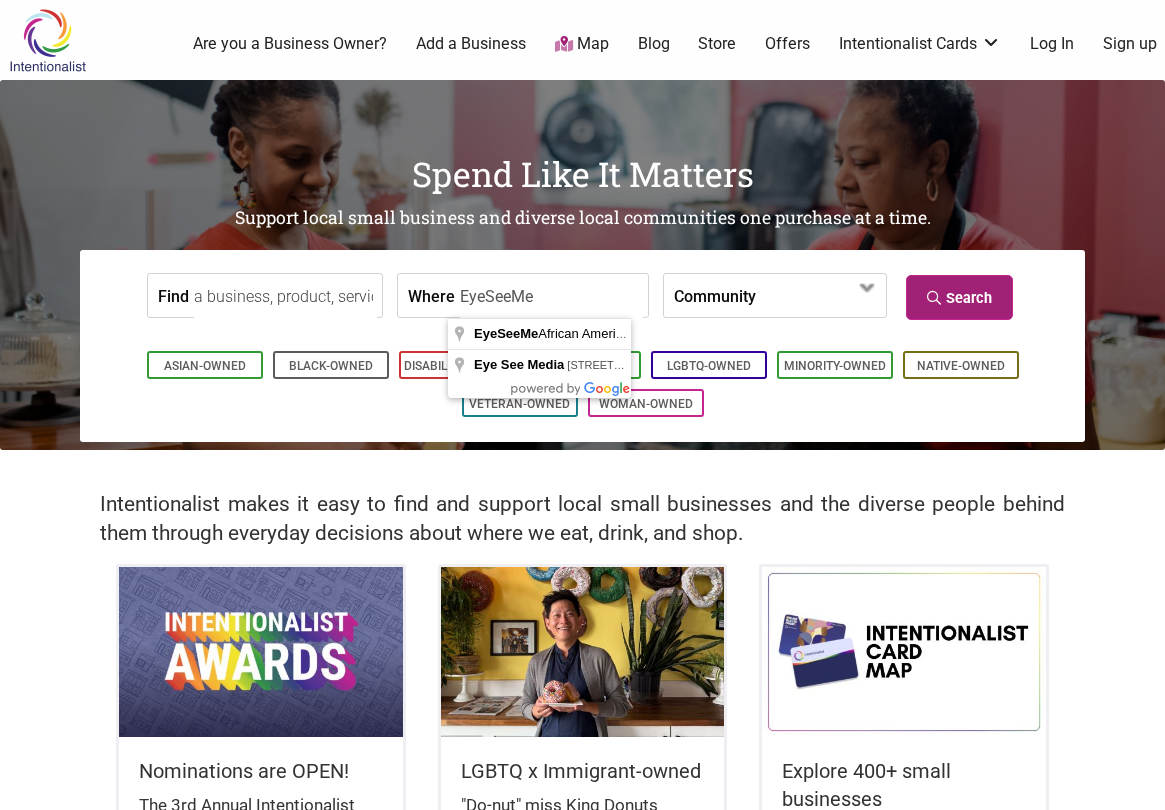 type on "EyeSeeMe" 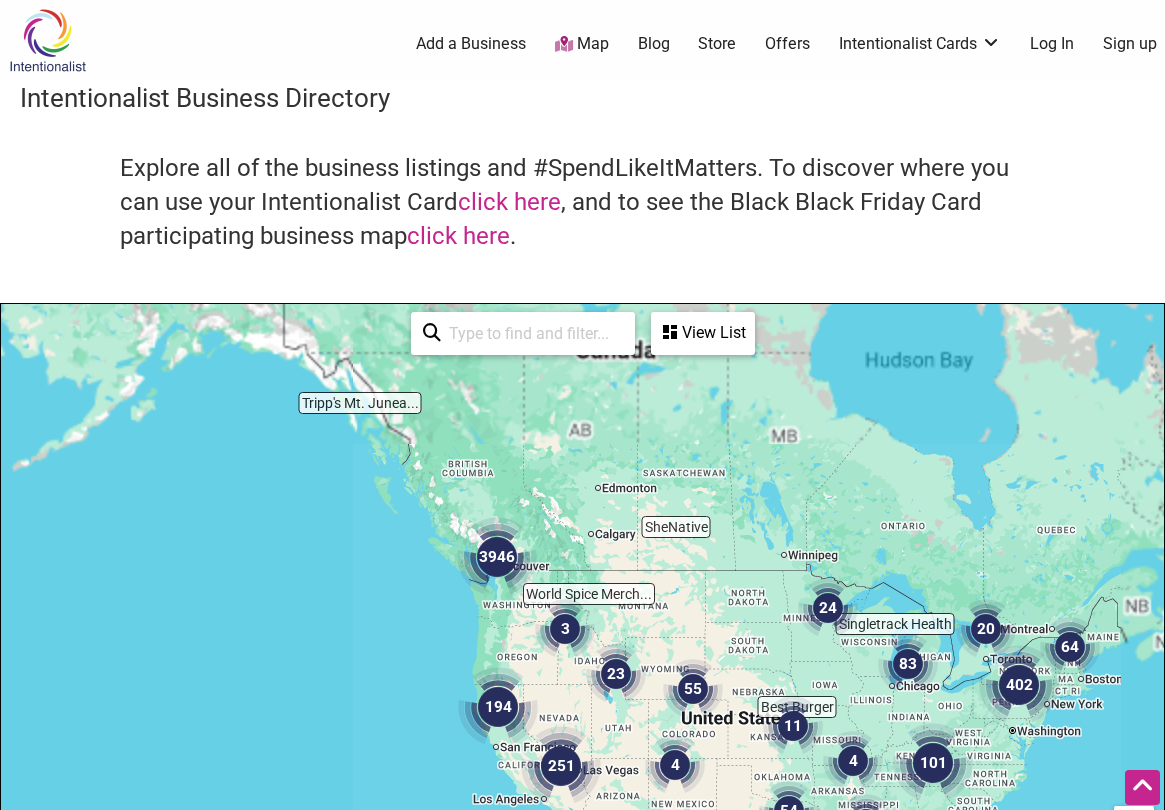 scroll, scrollTop: 500, scrollLeft: 0, axis: vertical 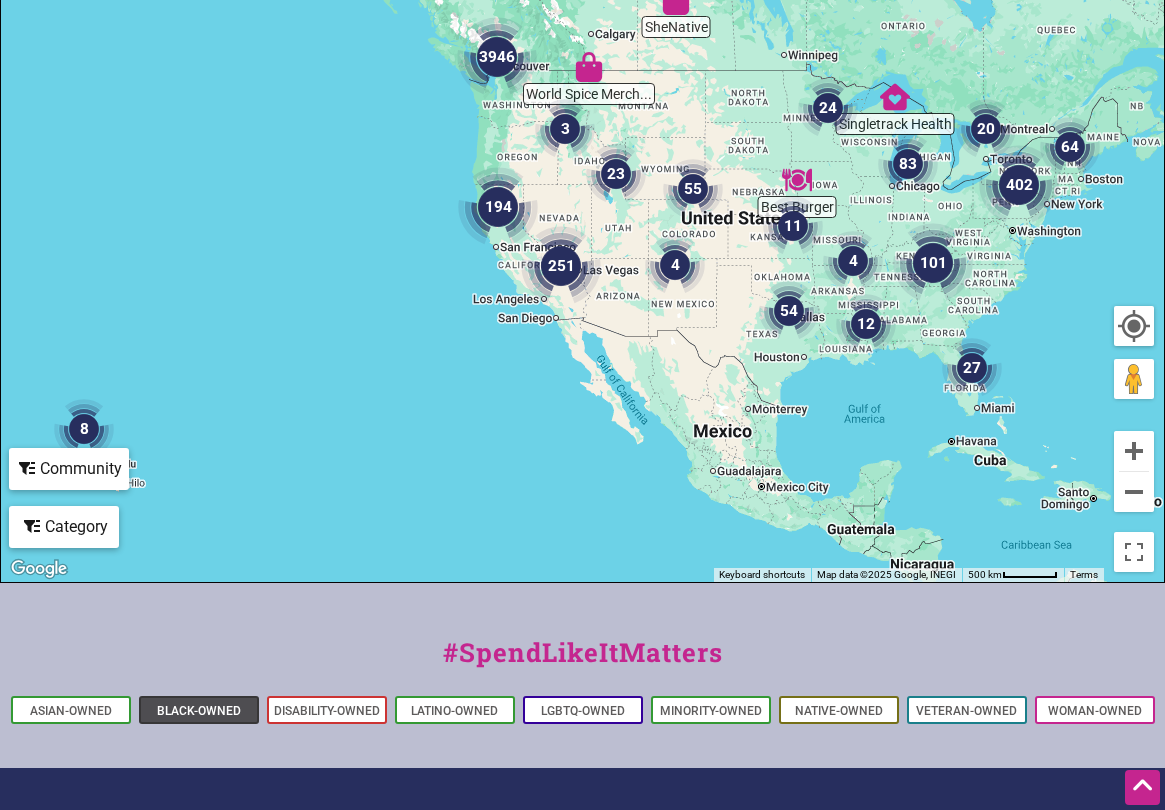 click on "Black-Owned" at bounding box center (199, 711) 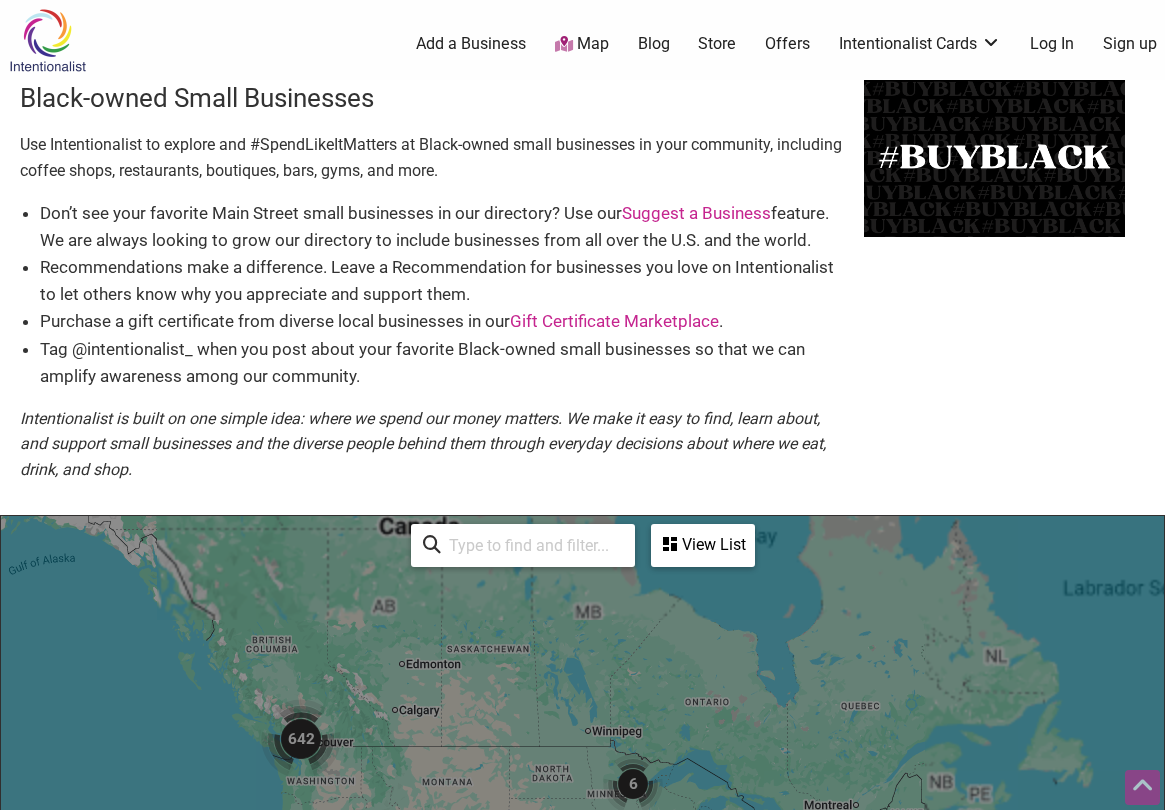 scroll, scrollTop: 500, scrollLeft: 0, axis: vertical 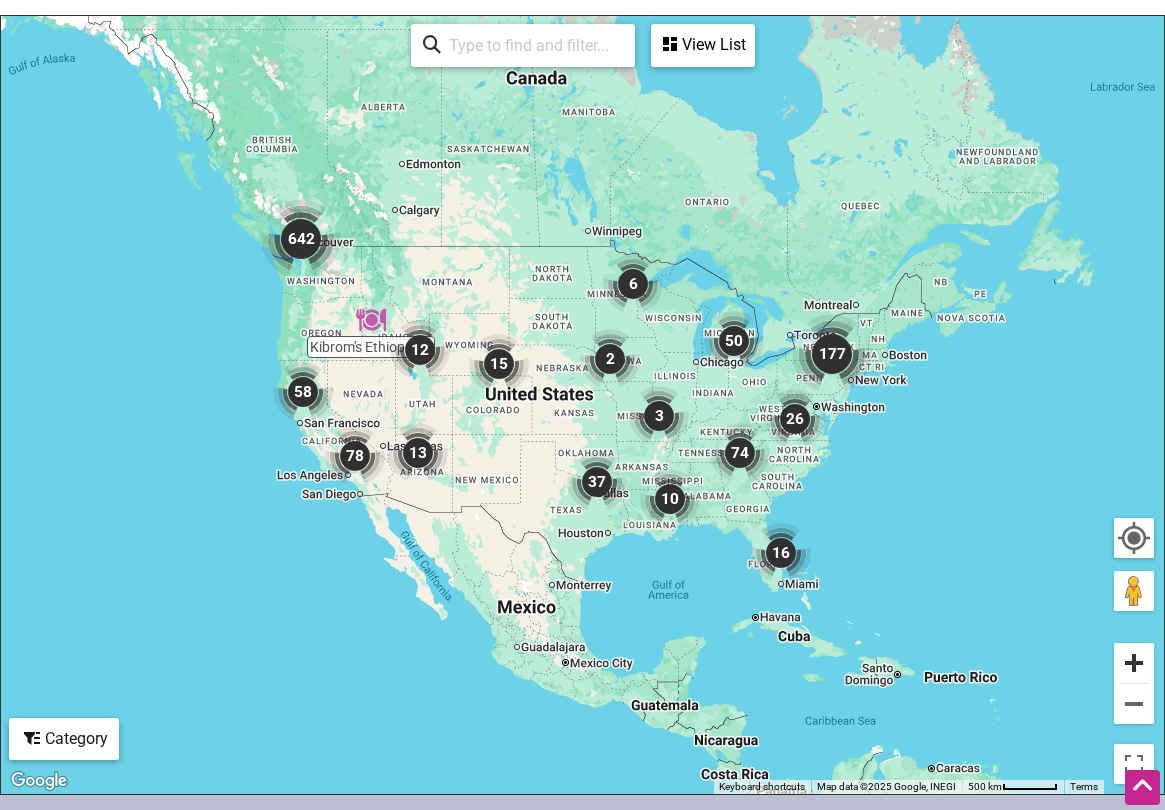 click at bounding box center [1134, 663] 